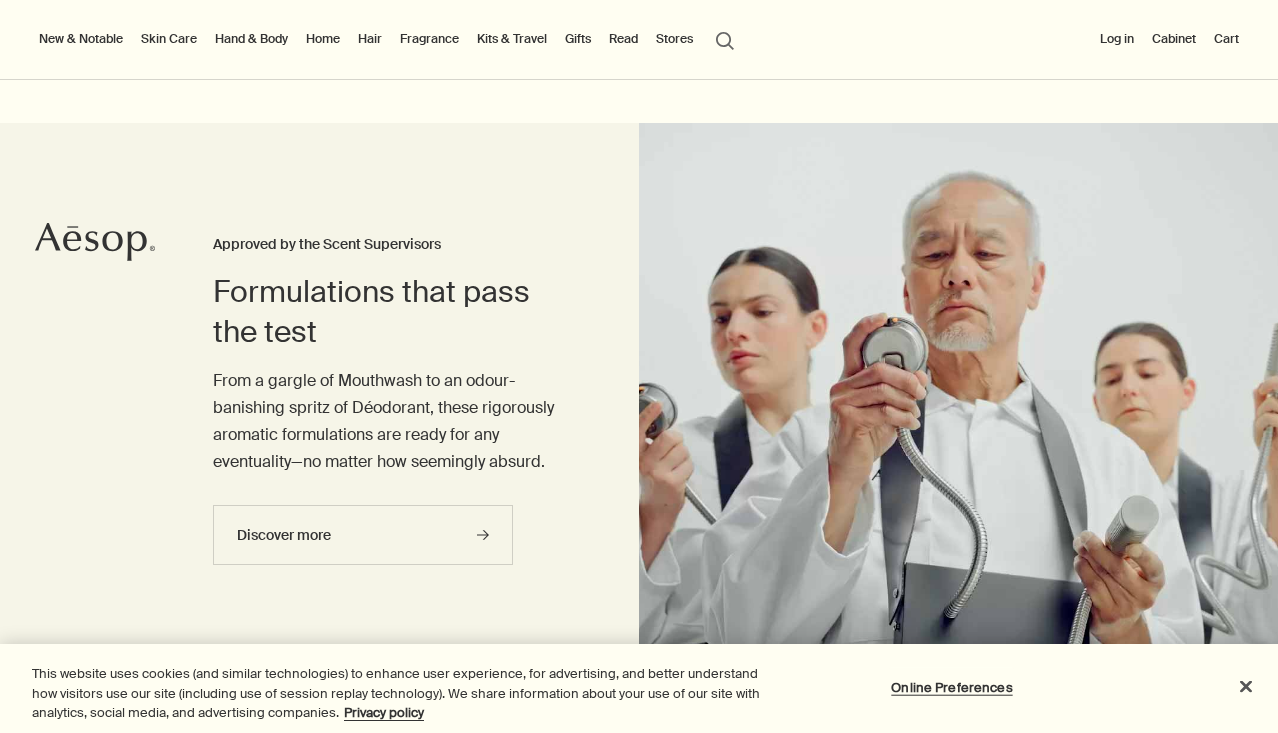 scroll, scrollTop: 813, scrollLeft: 0, axis: vertical 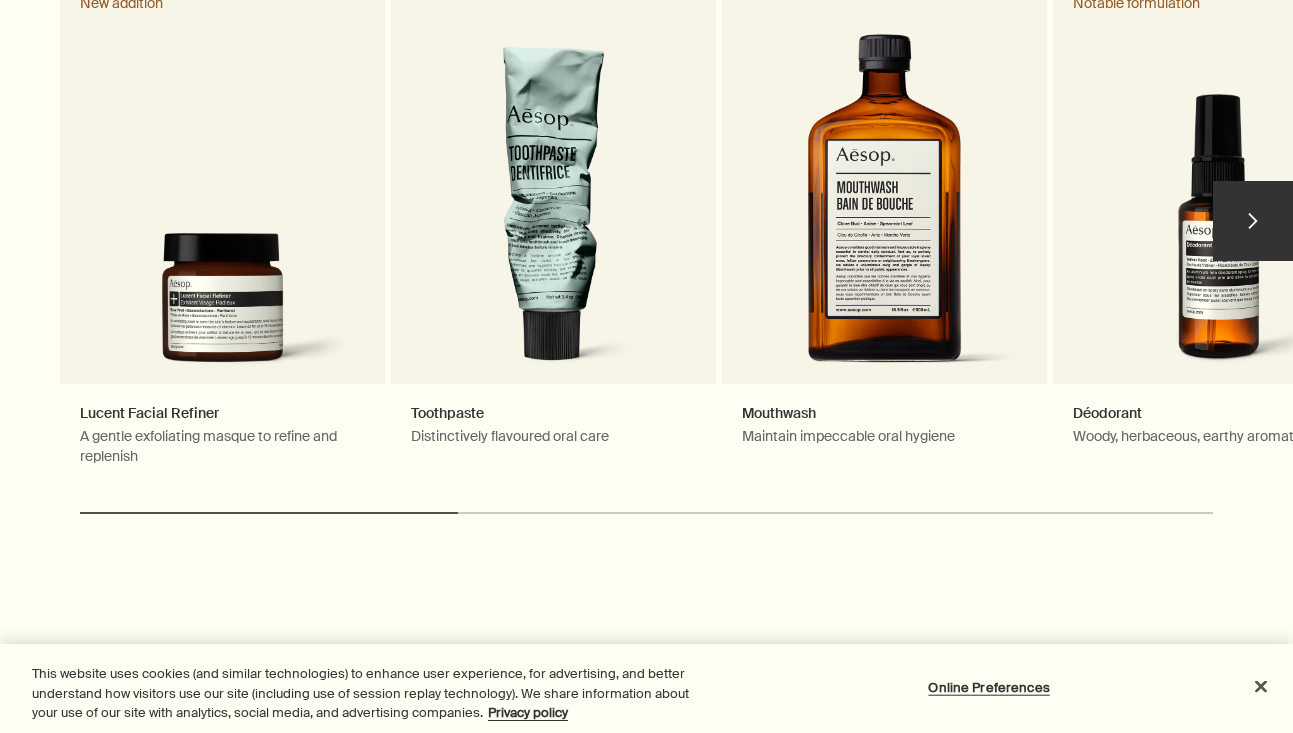 click on "chevron" at bounding box center [1253, 221] 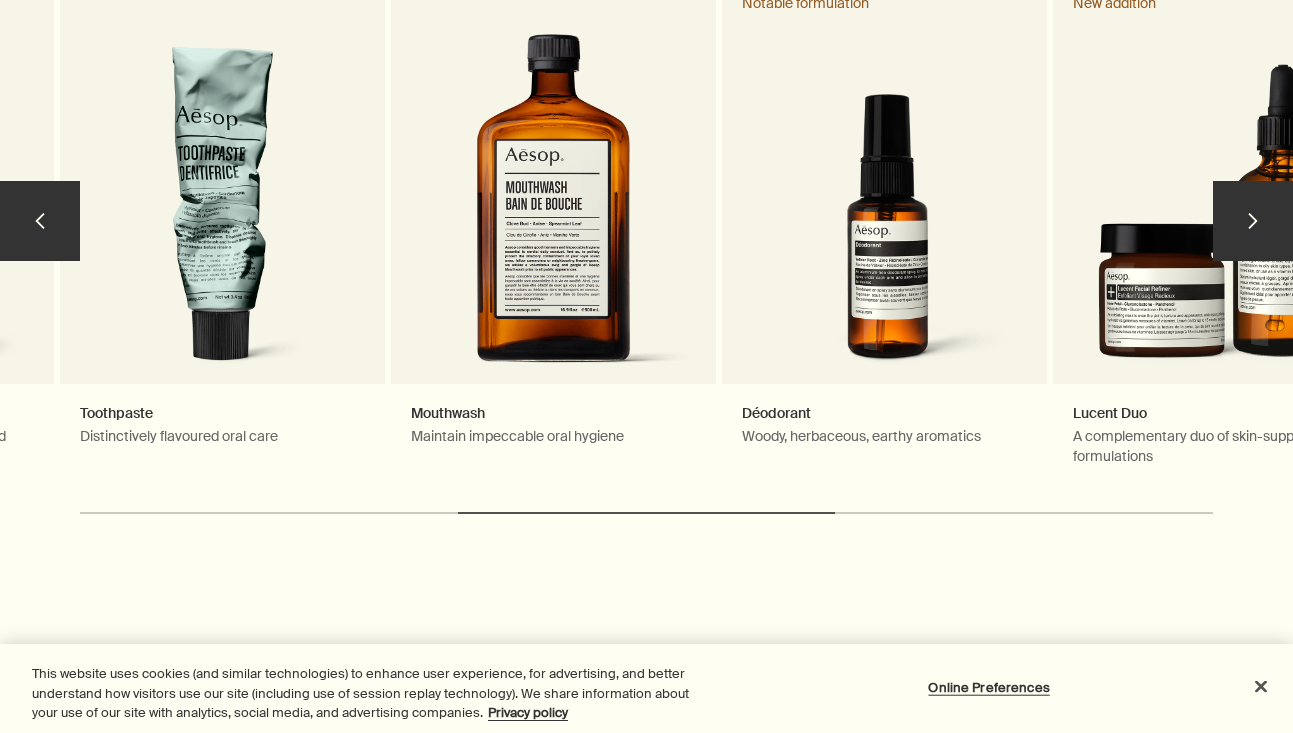 click on "chevron" at bounding box center [1253, 221] 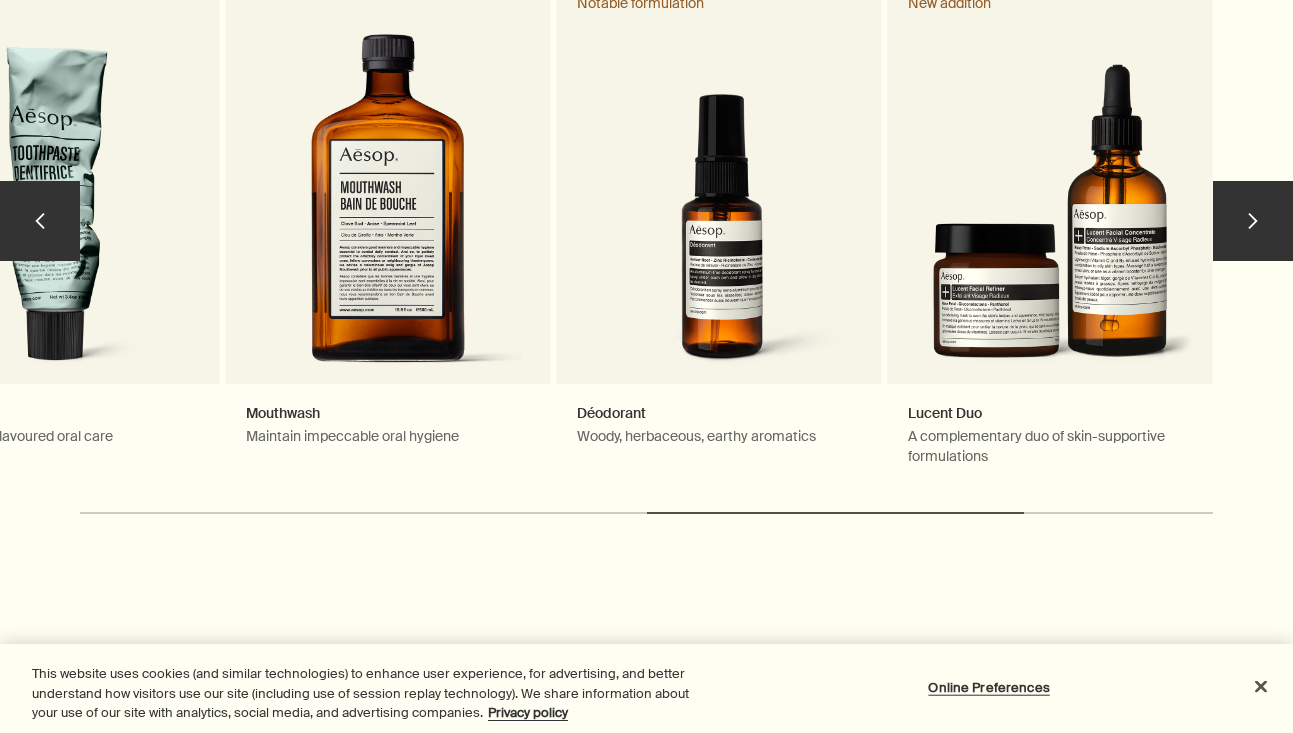 click on "chevron" at bounding box center (1253, 221) 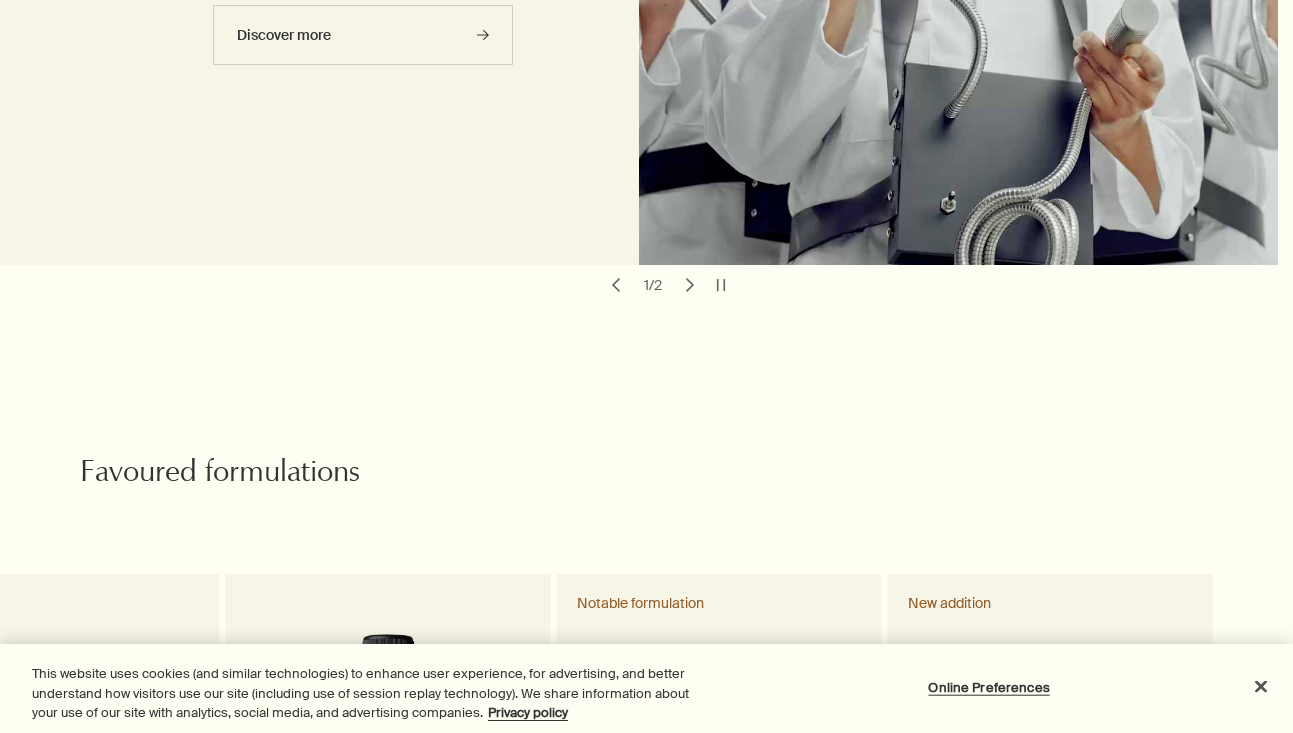 scroll, scrollTop: 0, scrollLeft: 0, axis: both 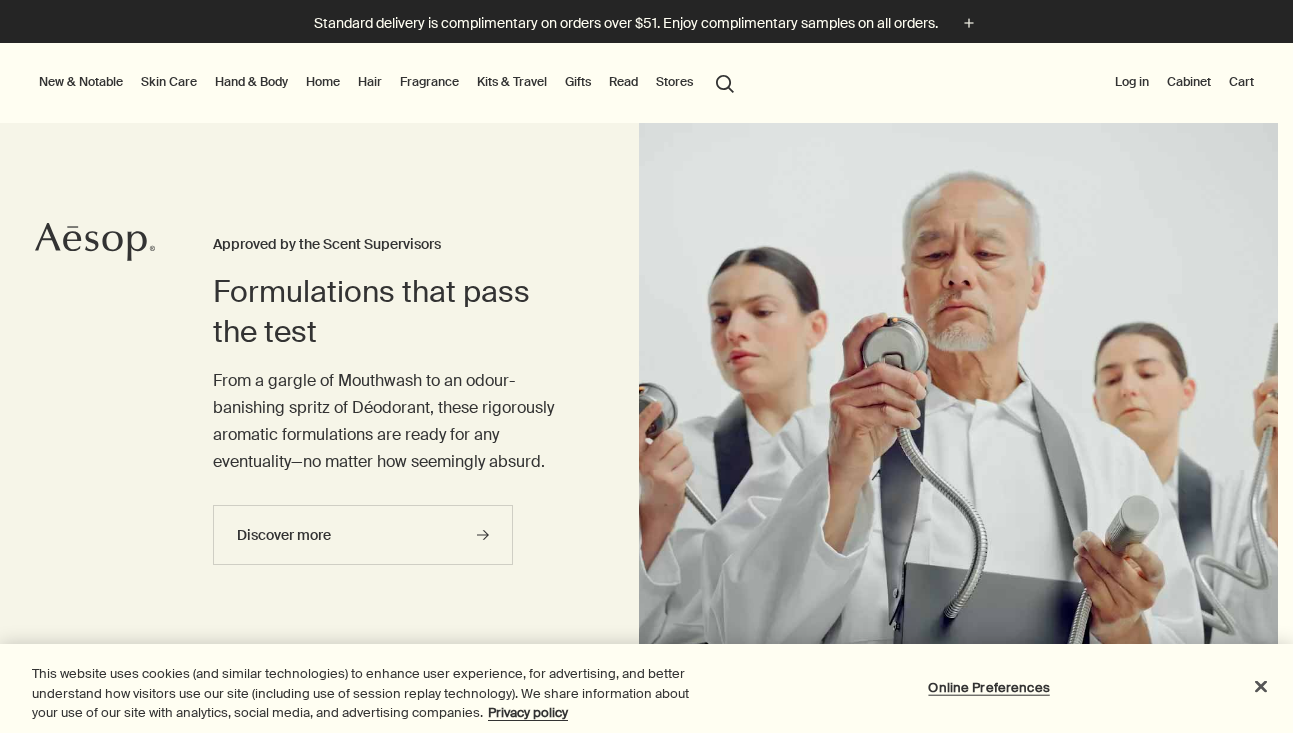 click on "search Search" at bounding box center [725, 82] 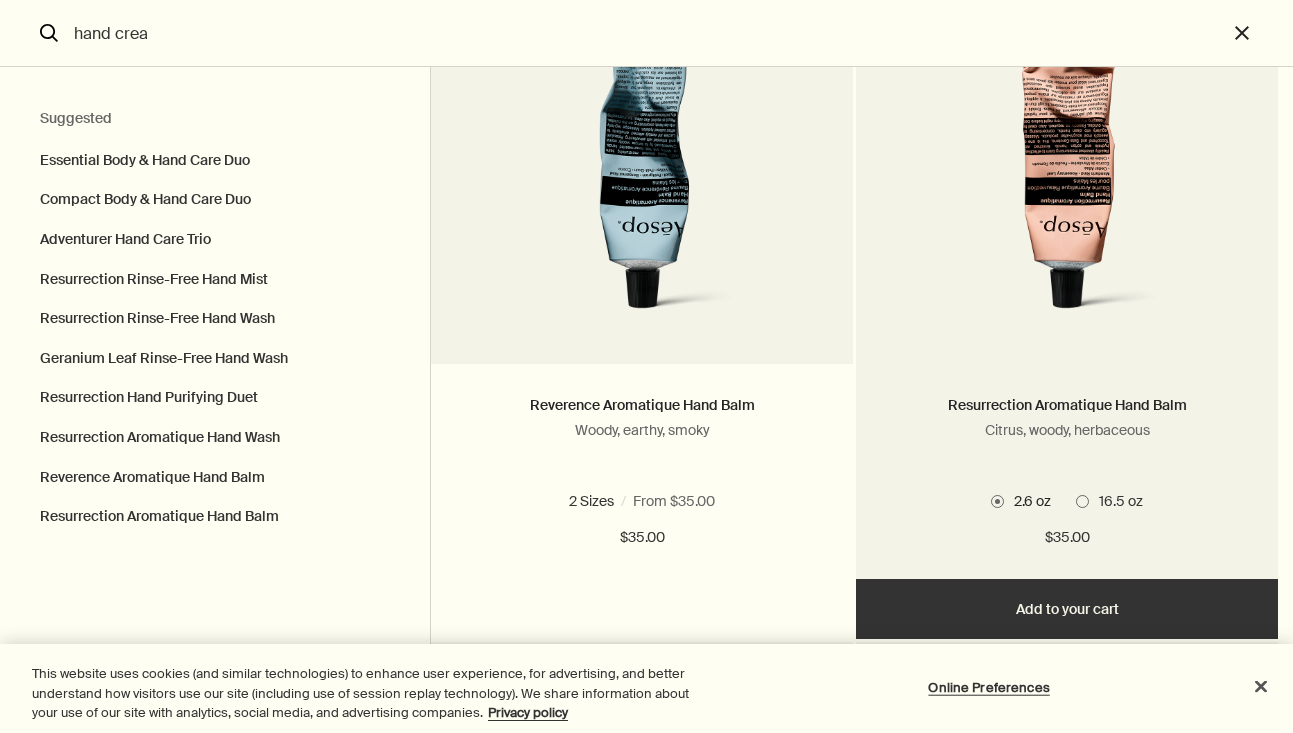 scroll, scrollTop: 3100, scrollLeft: 0, axis: vertical 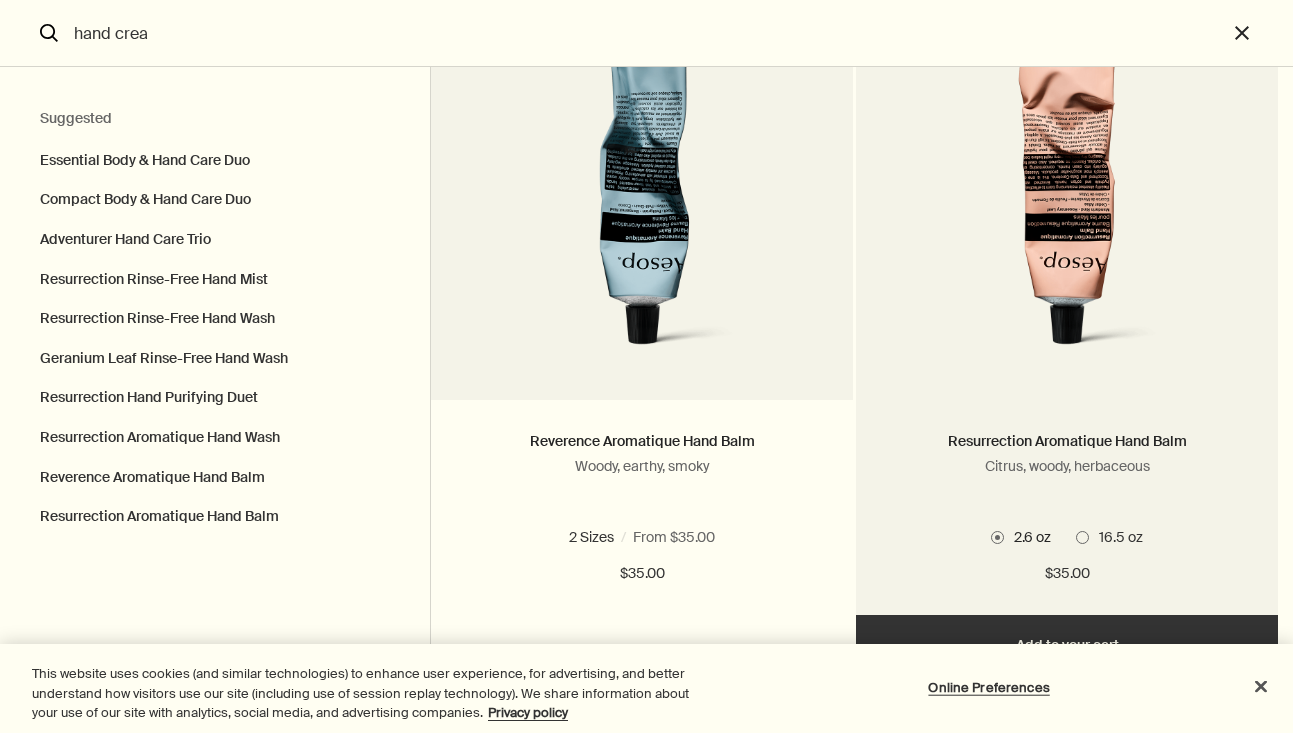 type on "hand crea" 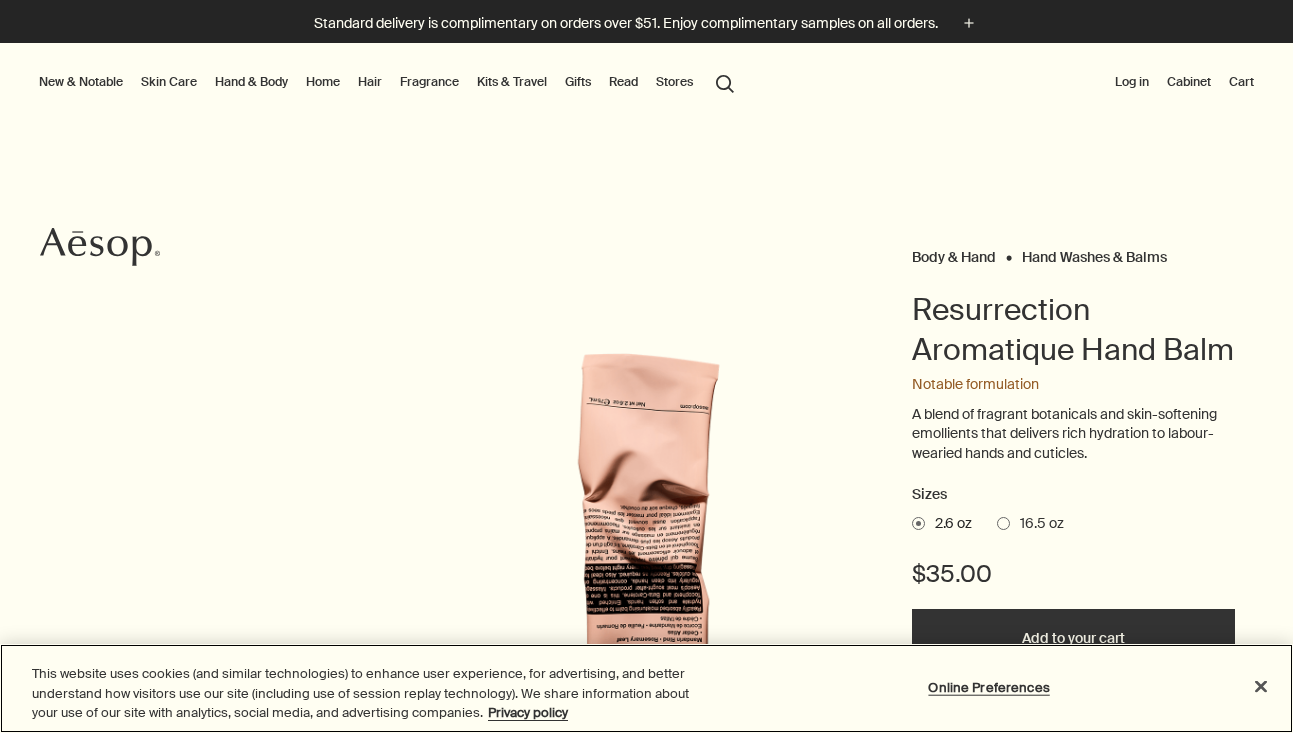 scroll, scrollTop: 0, scrollLeft: 0, axis: both 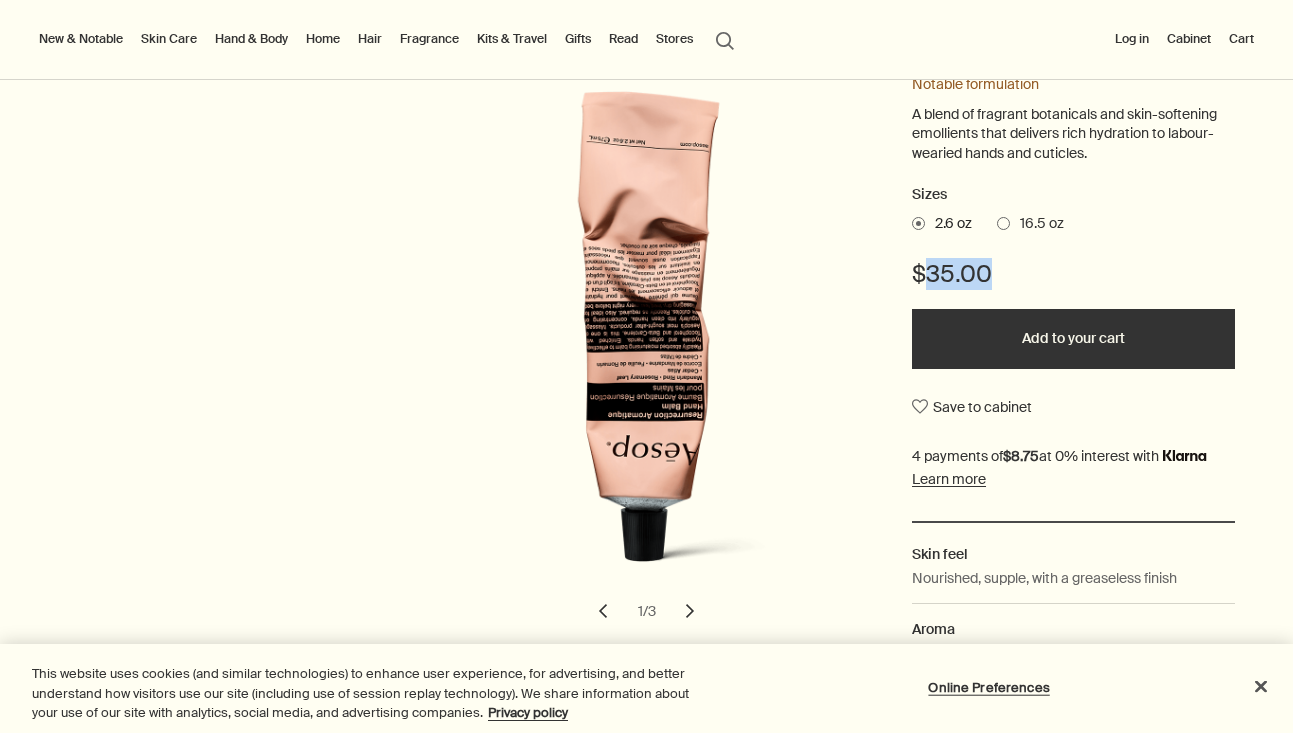 drag, startPoint x: 999, startPoint y: 318, endPoint x: 912, endPoint y: 311, distance: 87.28116 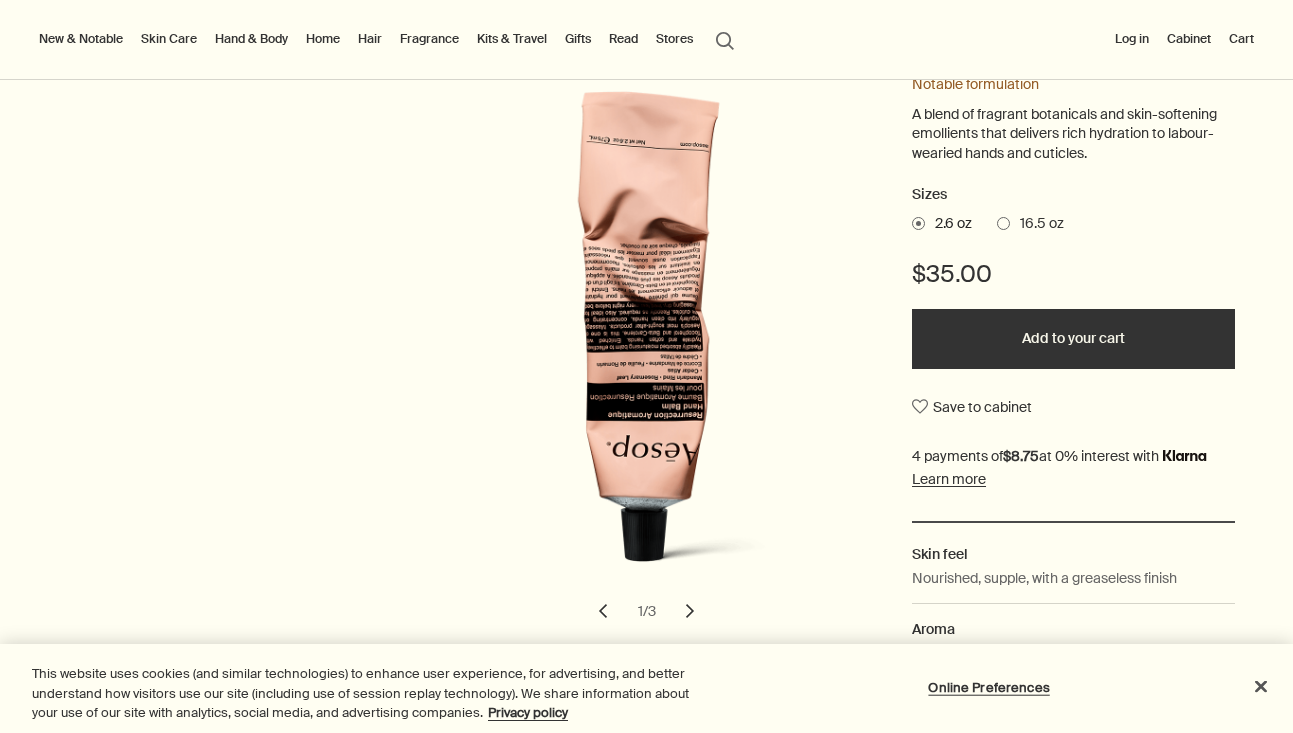 click on "16.5 oz" at bounding box center (1037, 224) 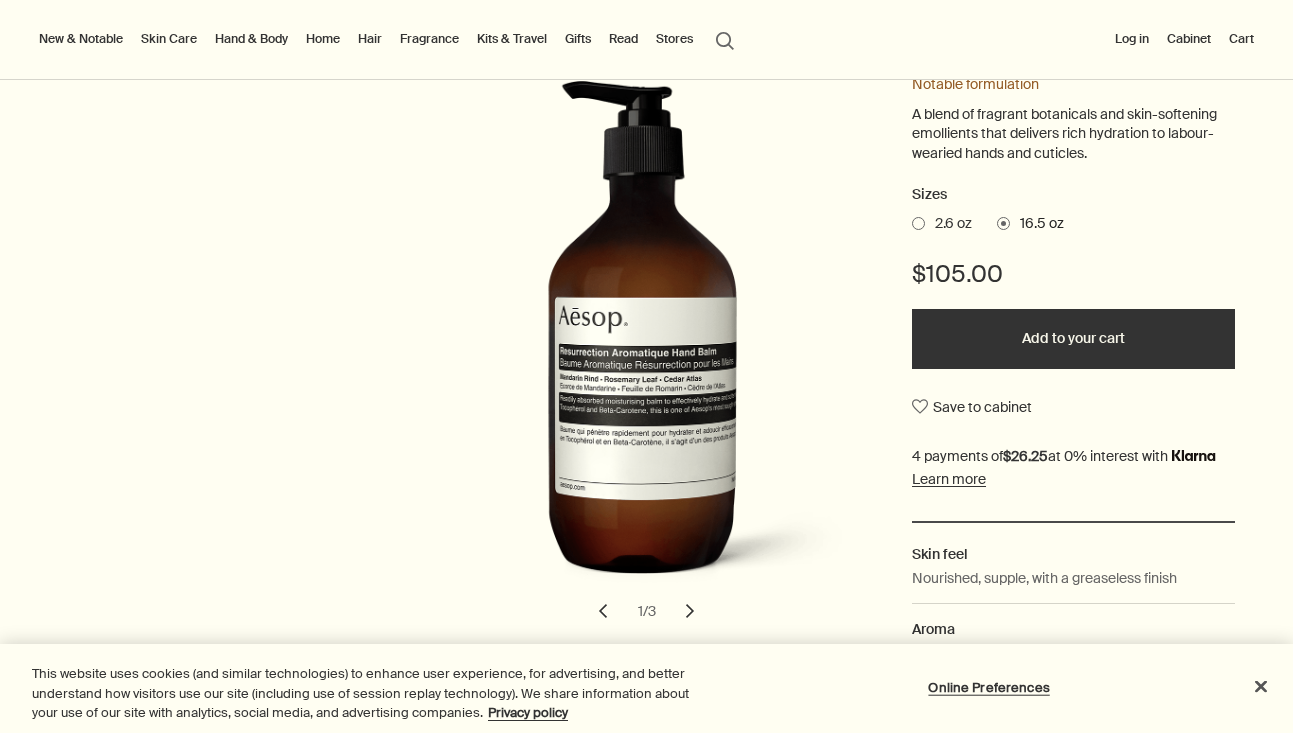click on "2.6 oz" at bounding box center (948, 224) 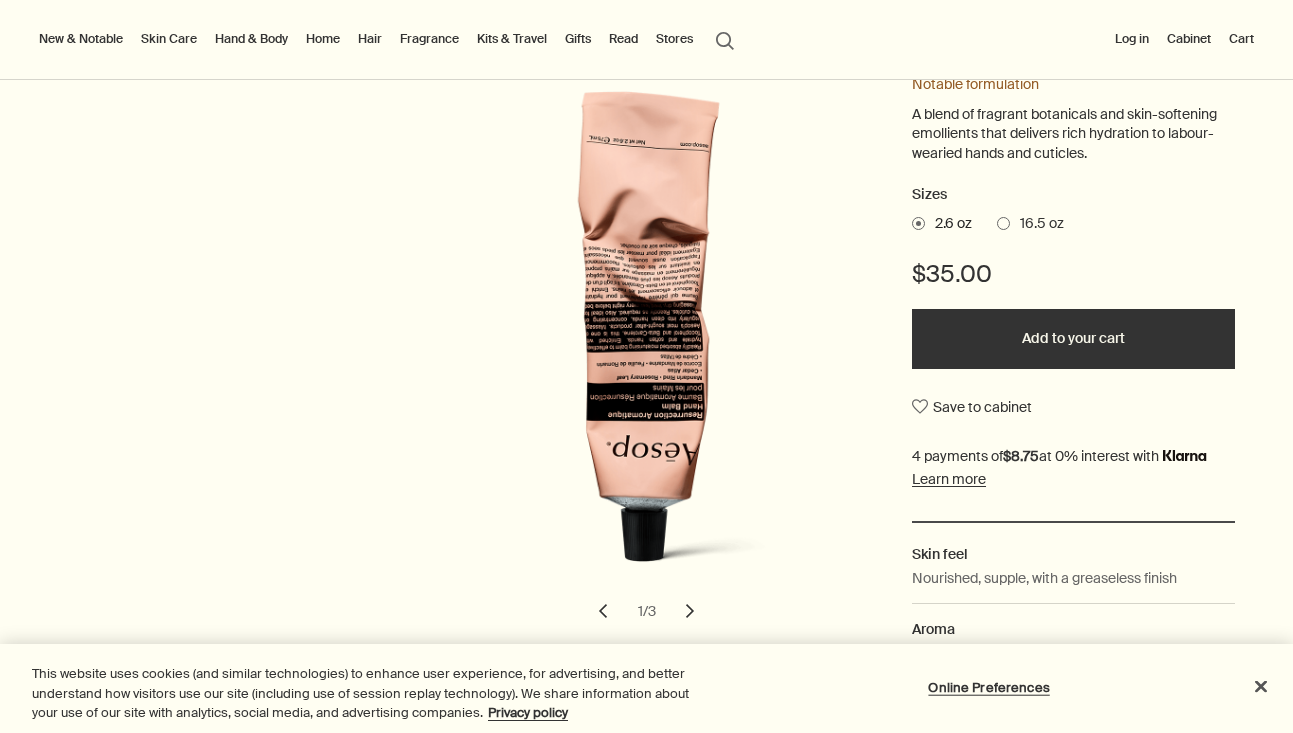click on "16.5 oz" at bounding box center [1037, 224] 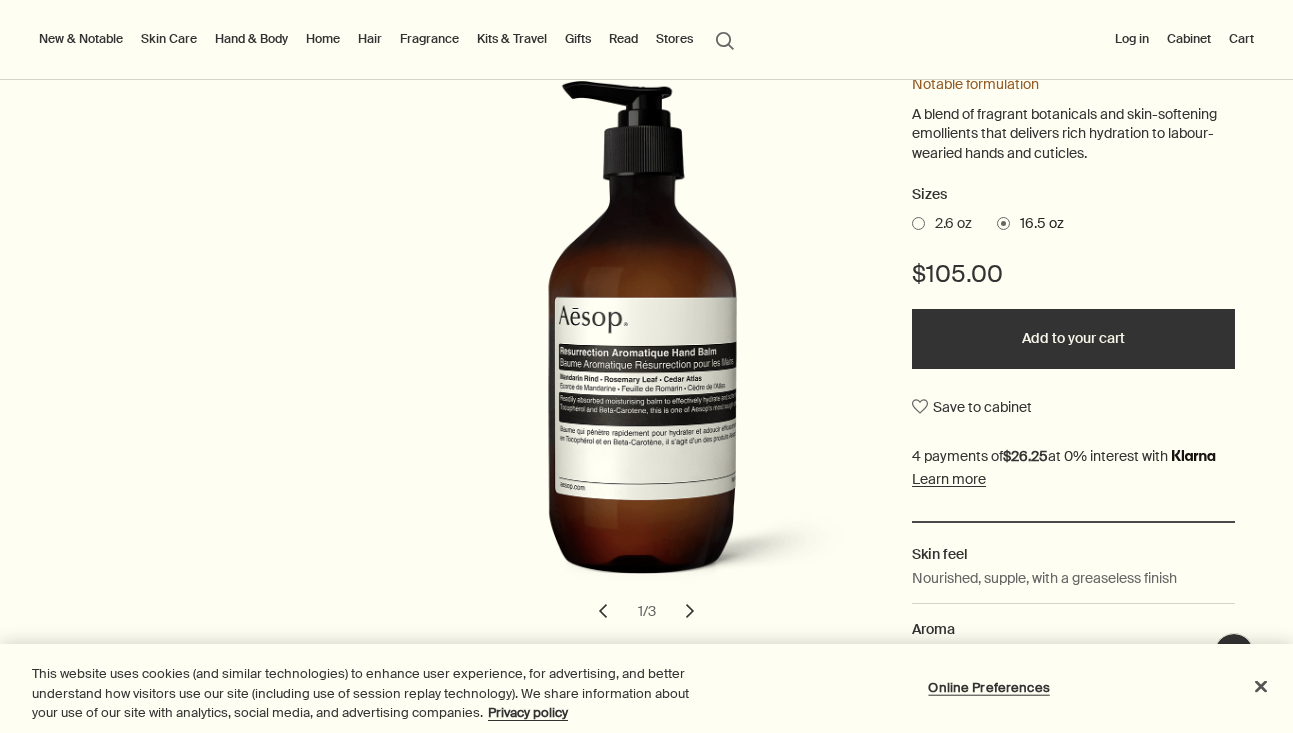 click on "2.6 oz" at bounding box center [948, 224] 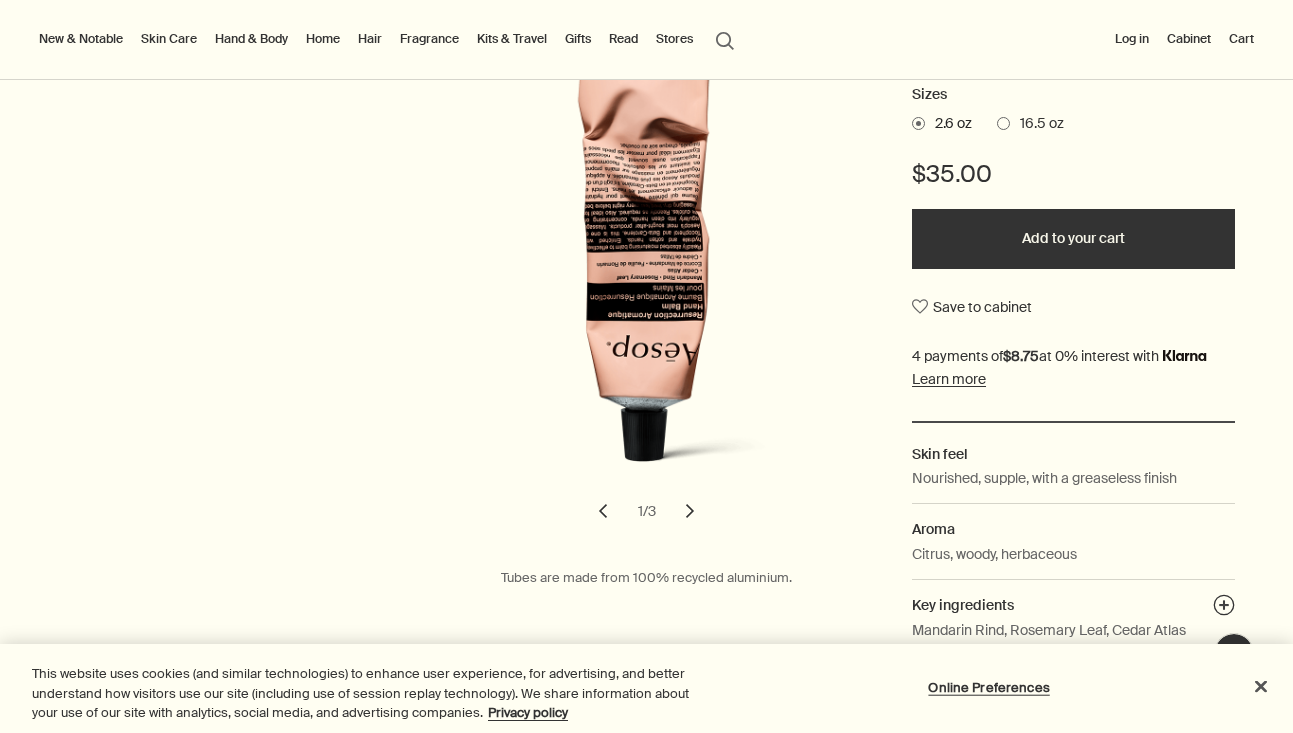 scroll, scrollTop: 200, scrollLeft: 0, axis: vertical 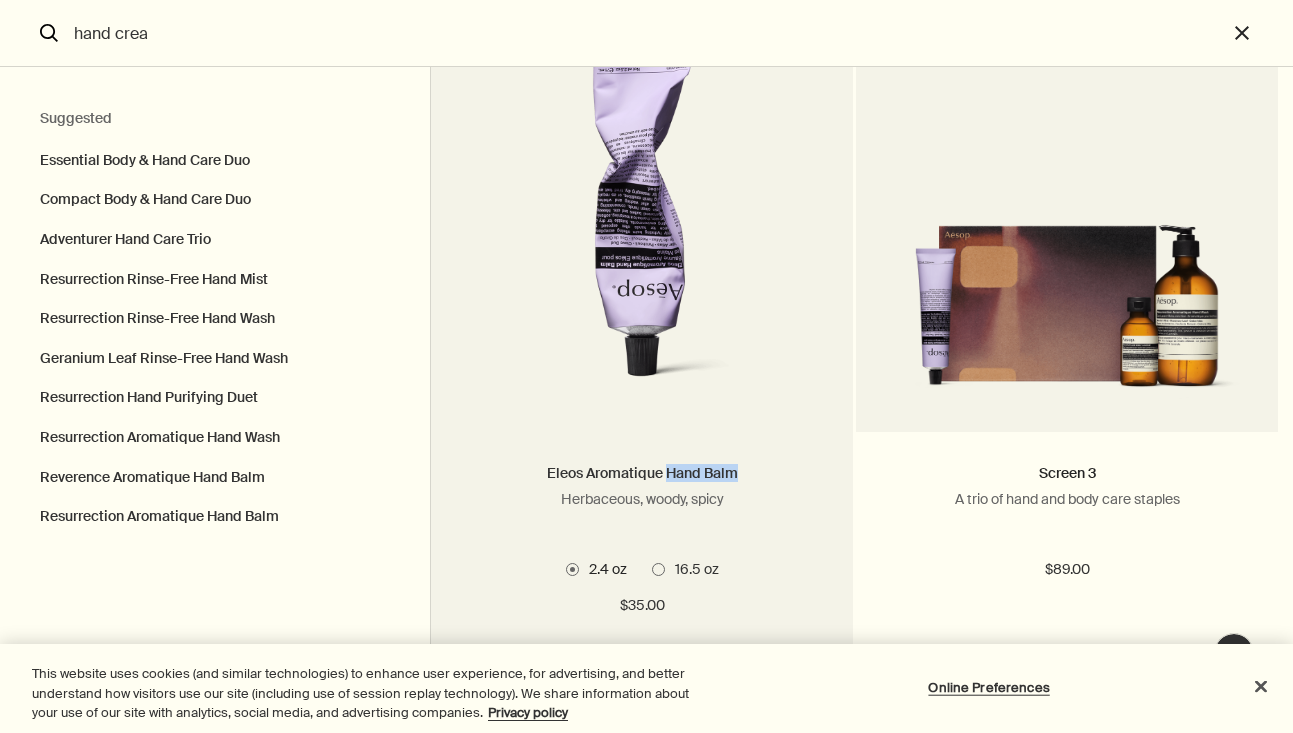 drag, startPoint x: 738, startPoint y: 476, endPoint x: 666, endPoint y: 477, distance: 72.00694 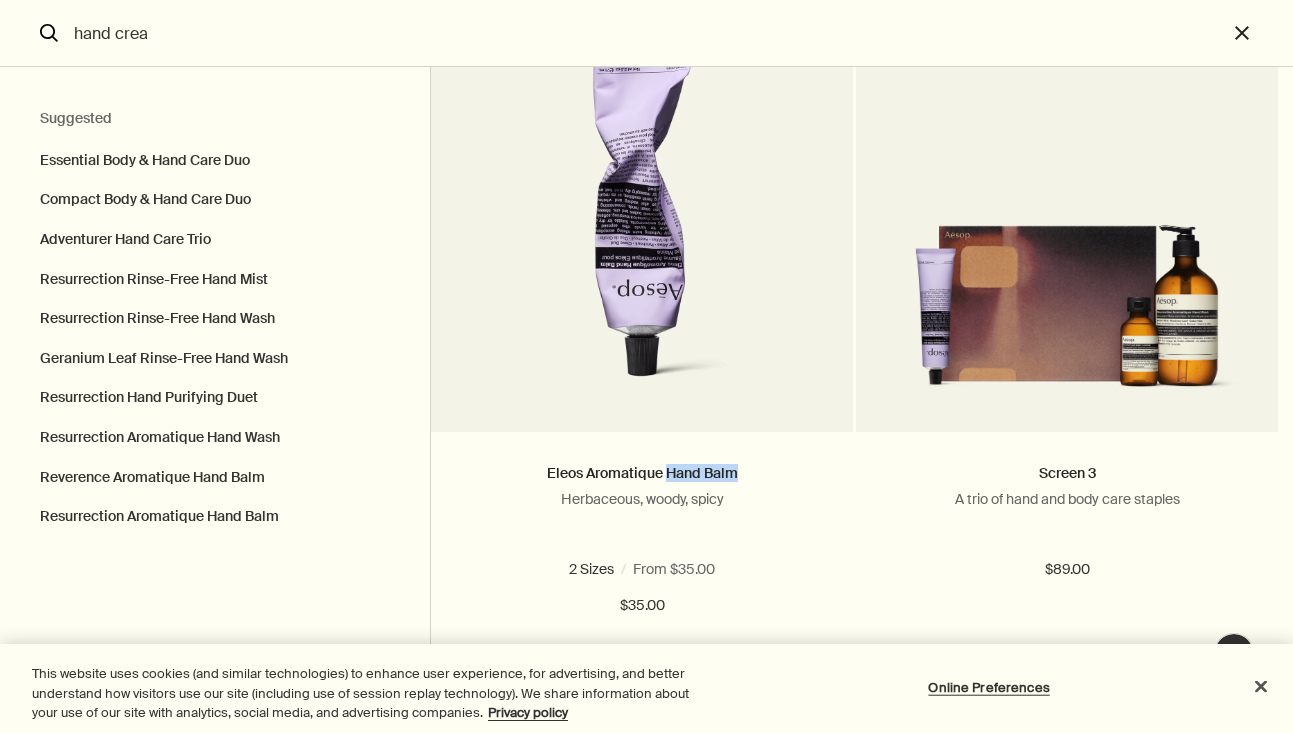 type on "29 resultsEssential Body & Hand Care DuoEveryday bathroom essentials$74.00 AddAdd to your cartCompact Body & Hand Care DuoDaily care for body and hands$56.00Learn moreAdventurer Hand Care TrioIdeal for office workers$67.00 AddAdd to your cartResurrection Rinse-Free Hand MistCleanses hands without the need for water1.7 fl oz$16.00 AddAdd to your cartResurrection Rinse-Free Hand WashCleanses hands without the need for water
2 Sizes / From $16.001.6 fl oz16.9 fl oz1.6 fl oz16.9 fl oz$16.00chevron$16.00 AddAdd to your cartGeranium Leaf Rinse-Free Hand WashCleanses hands without the need for water2 Sizes / From $16.001.7 fl oz 16.9 fl oz1.7 fl oz 16.9 fl oz$16.00chevron$16.00 Out of stockOut of stockResurrection Hand Purifying DuetA duo to ensure impeccable hygiene wherever the day takes youFrom $88.00$88.00chevron$88.00 Out of stockOut of stockResurrection Aromatique Hand WashClear, low-foaming gel for gentle cleansing2 Sizes / From $44.0016.9 fl oz16.9 fl oz refill16.9 fl oz16.9 fl oz refill$46.00chevron$46.0..." 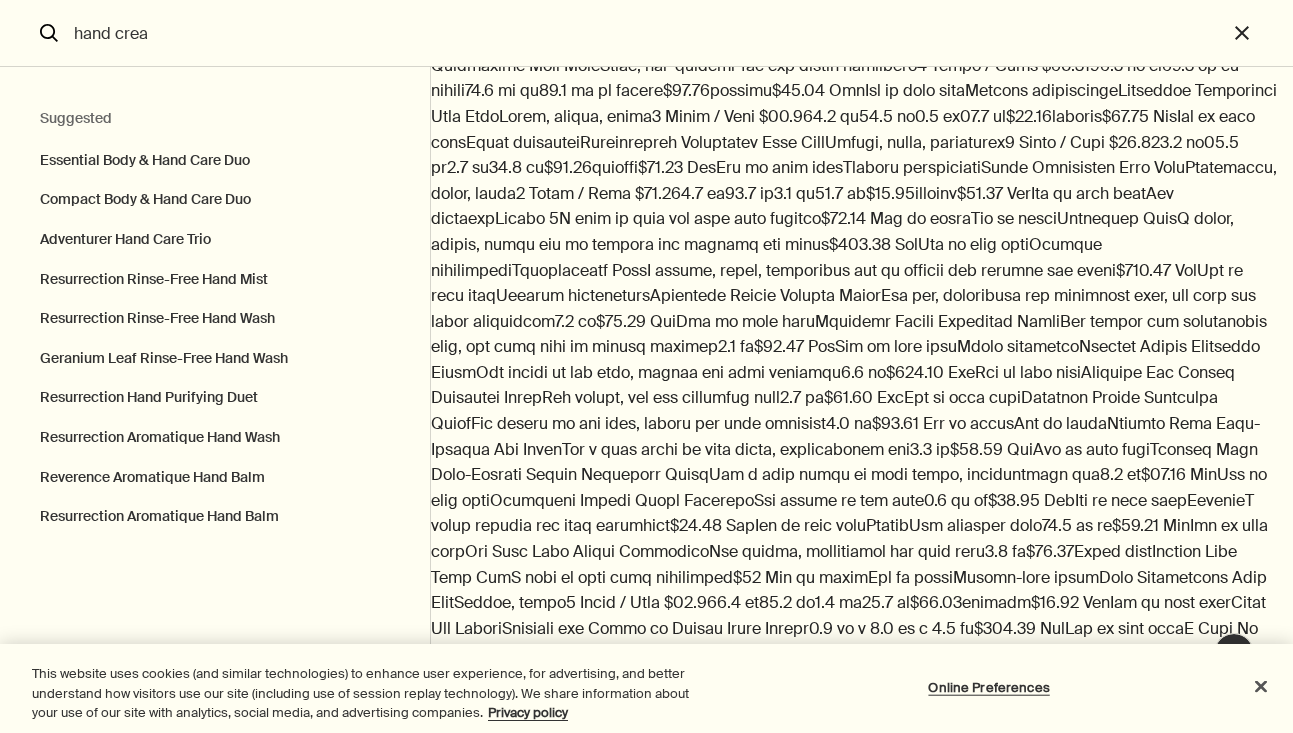 copy on "Hand Balm" 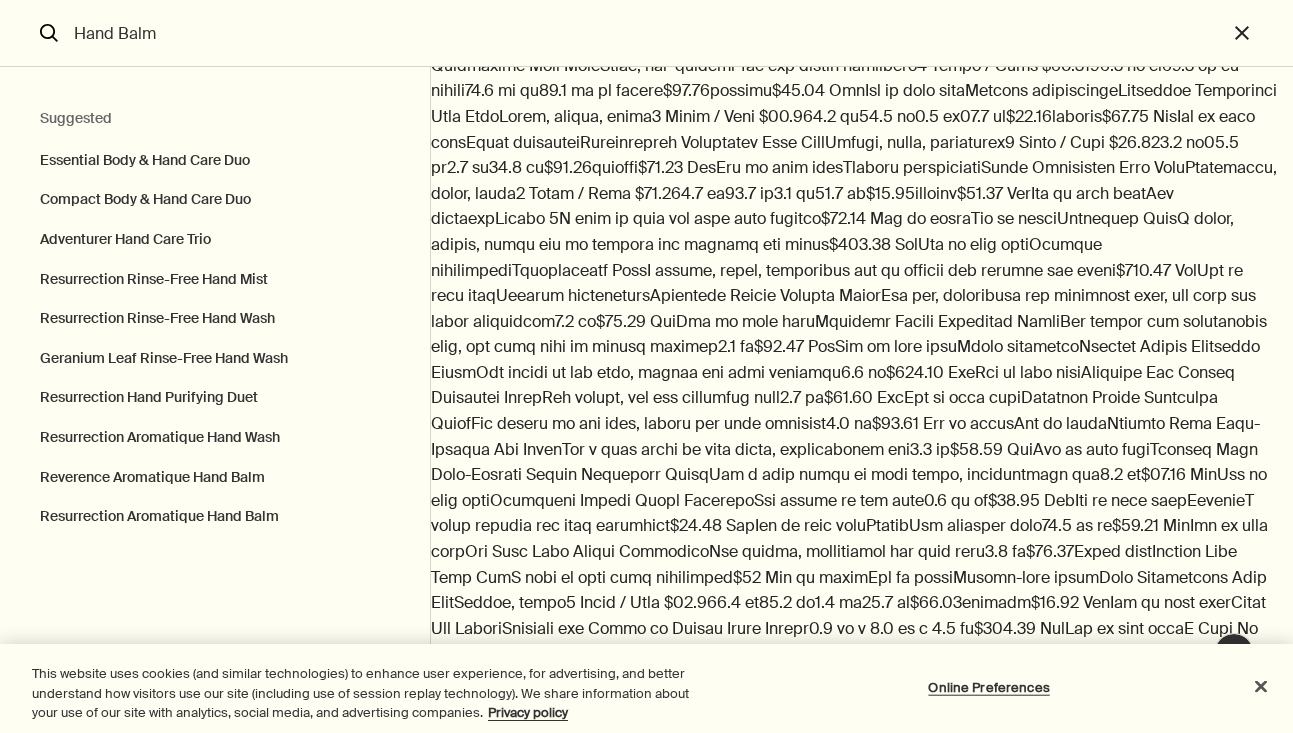 scroll, scrollTop: 0, scrollLeft: 0, axis: both 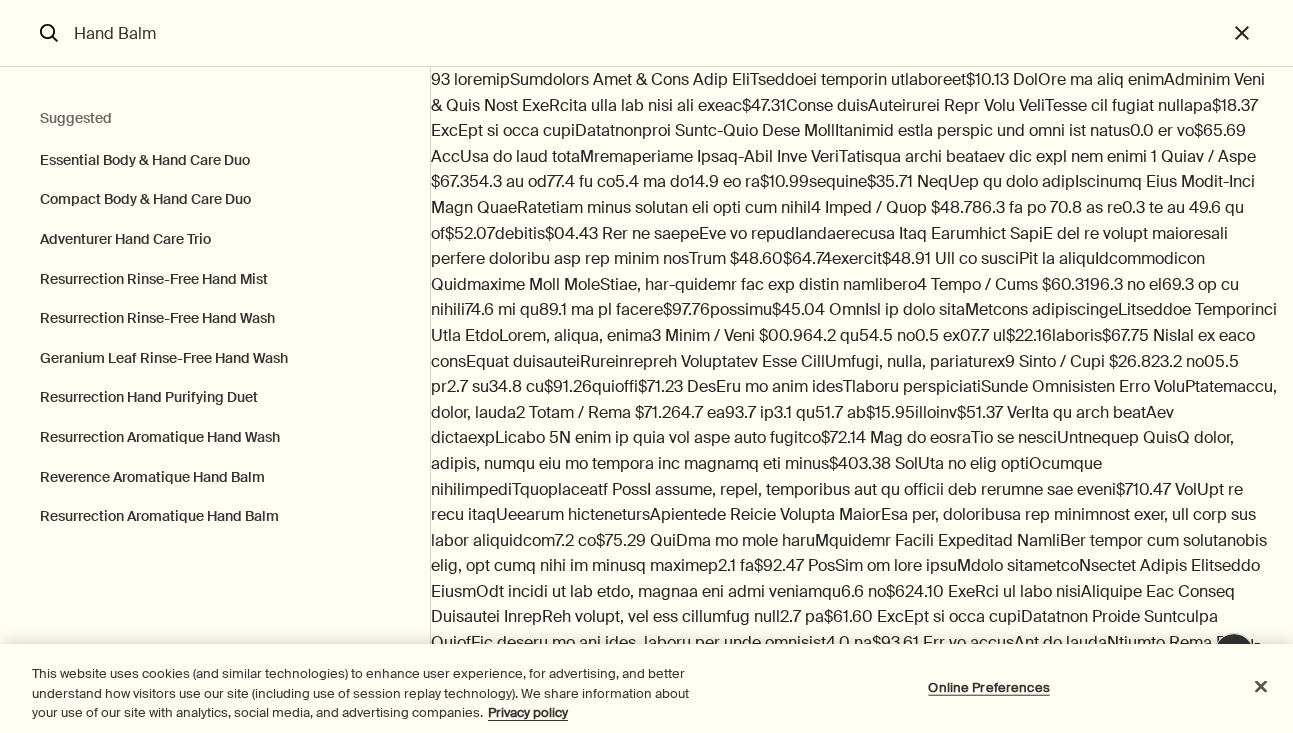 type on "Hand Balm" 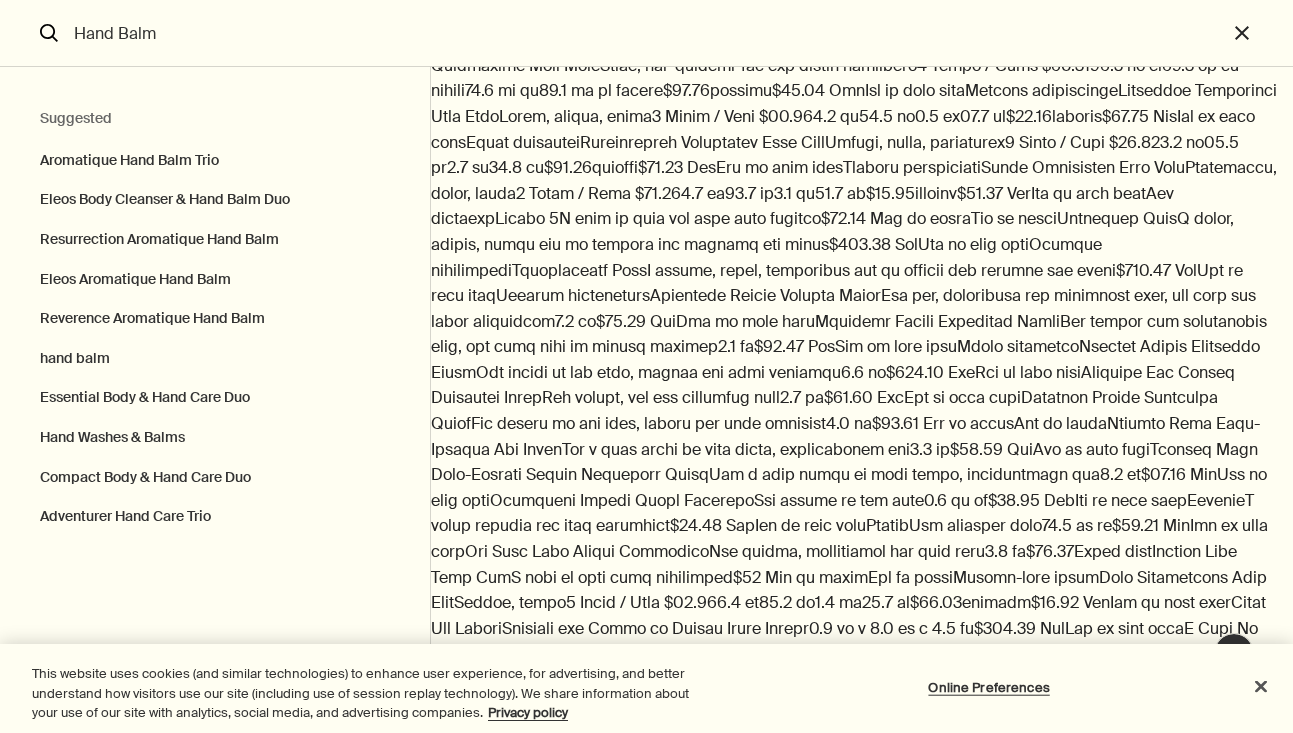 scroll, scrollTop: 200, scrollLeft: 0, axis: vertical 